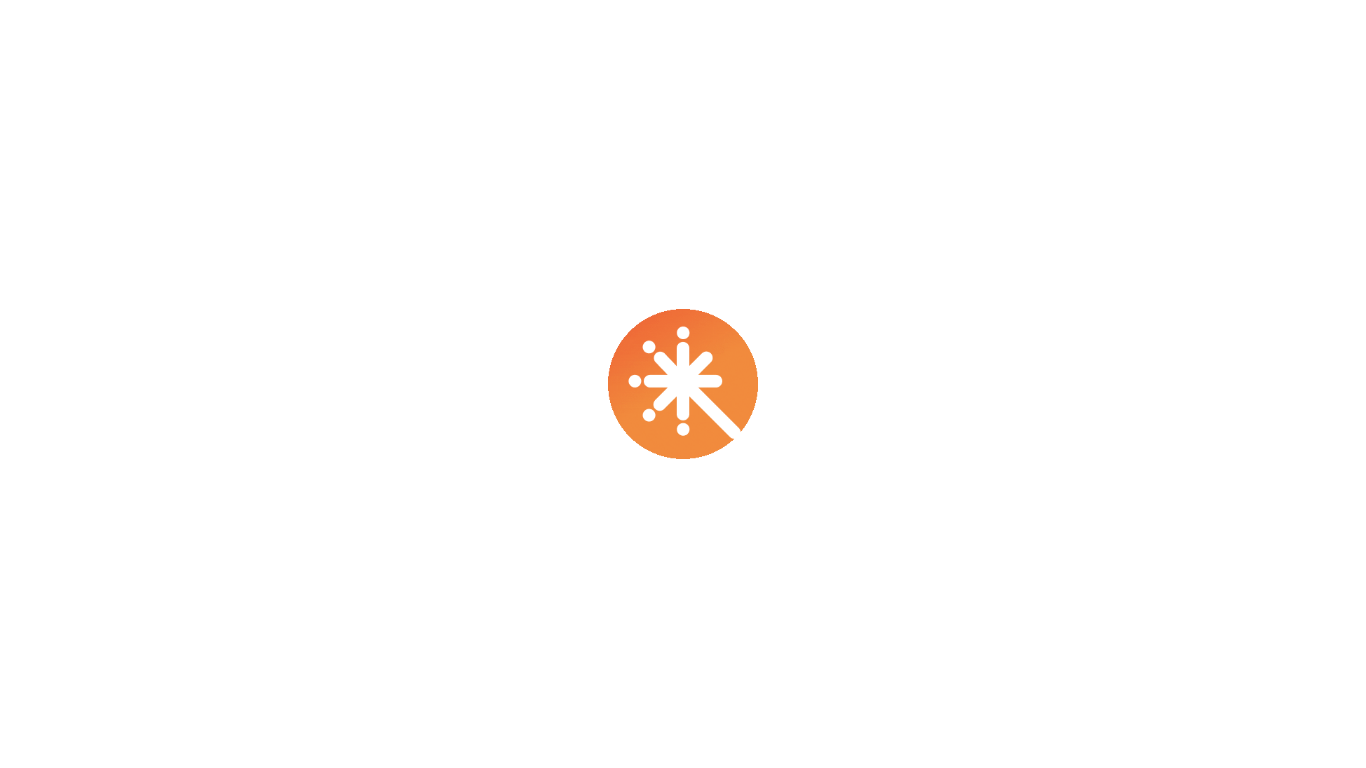 scroll, scrollTop: 0, scrollLeft: 0, axis: both 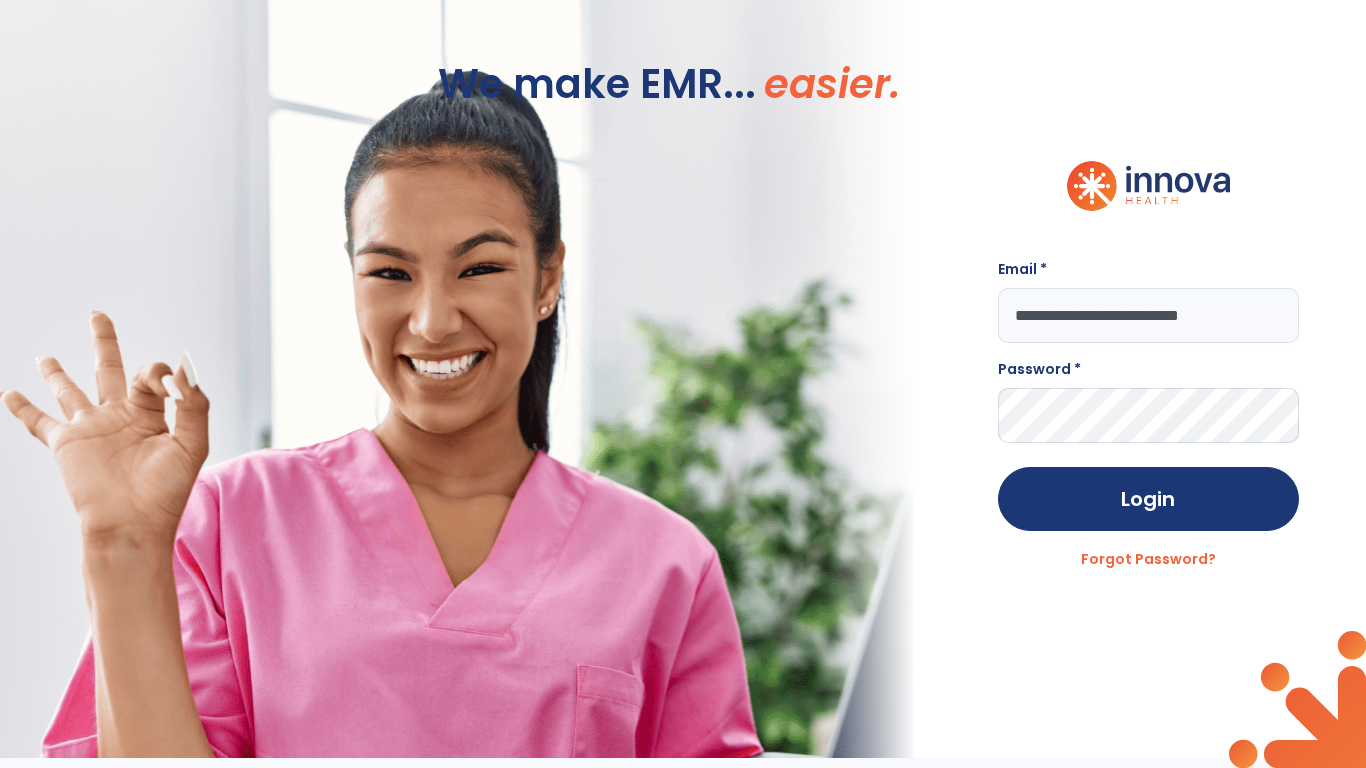 type on "**********" 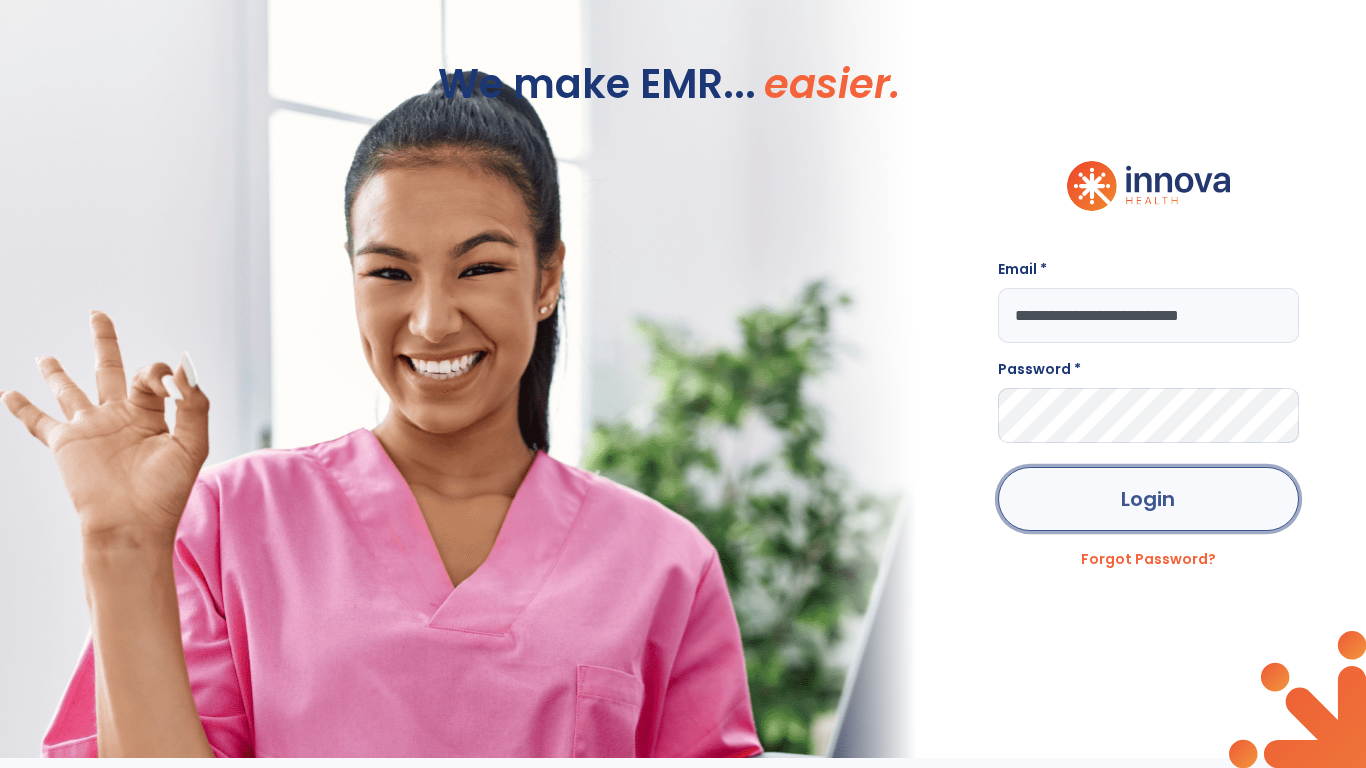 click on "Login" 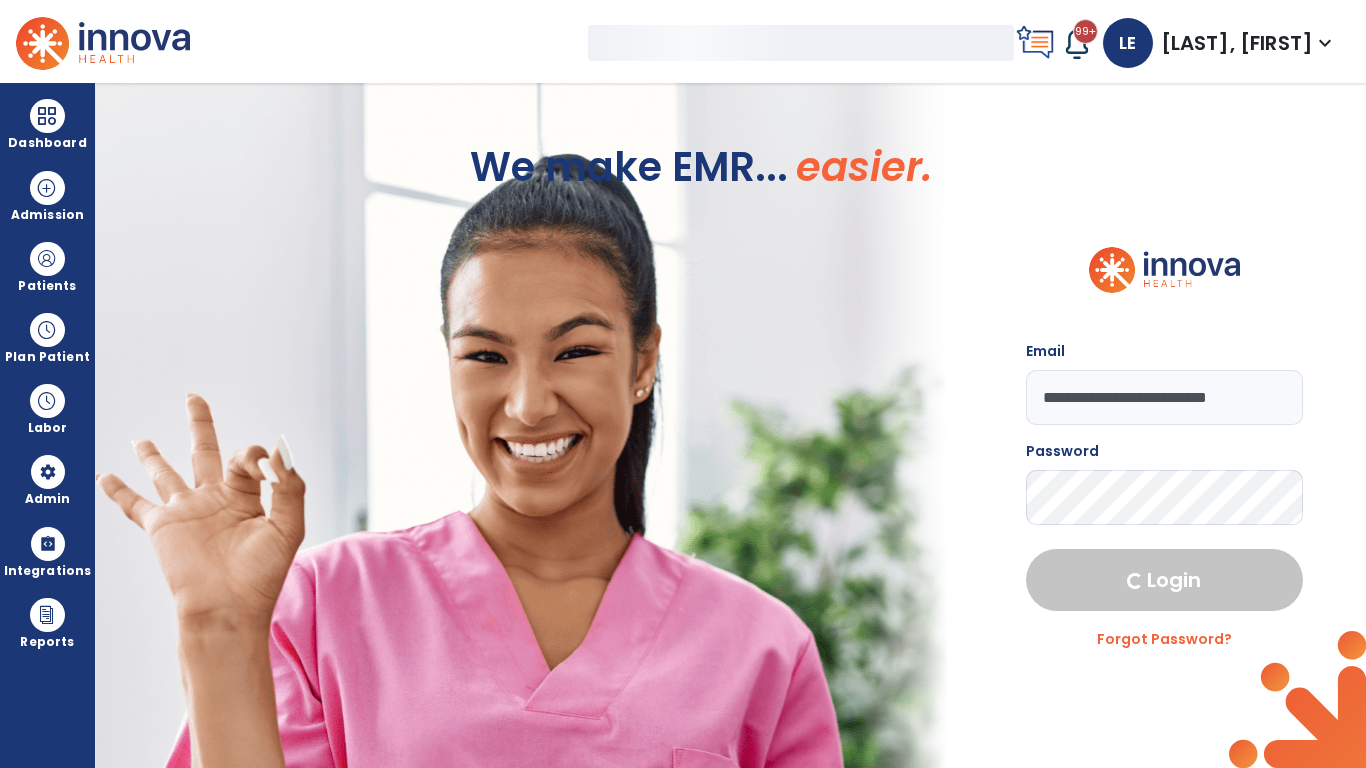 select on "***" 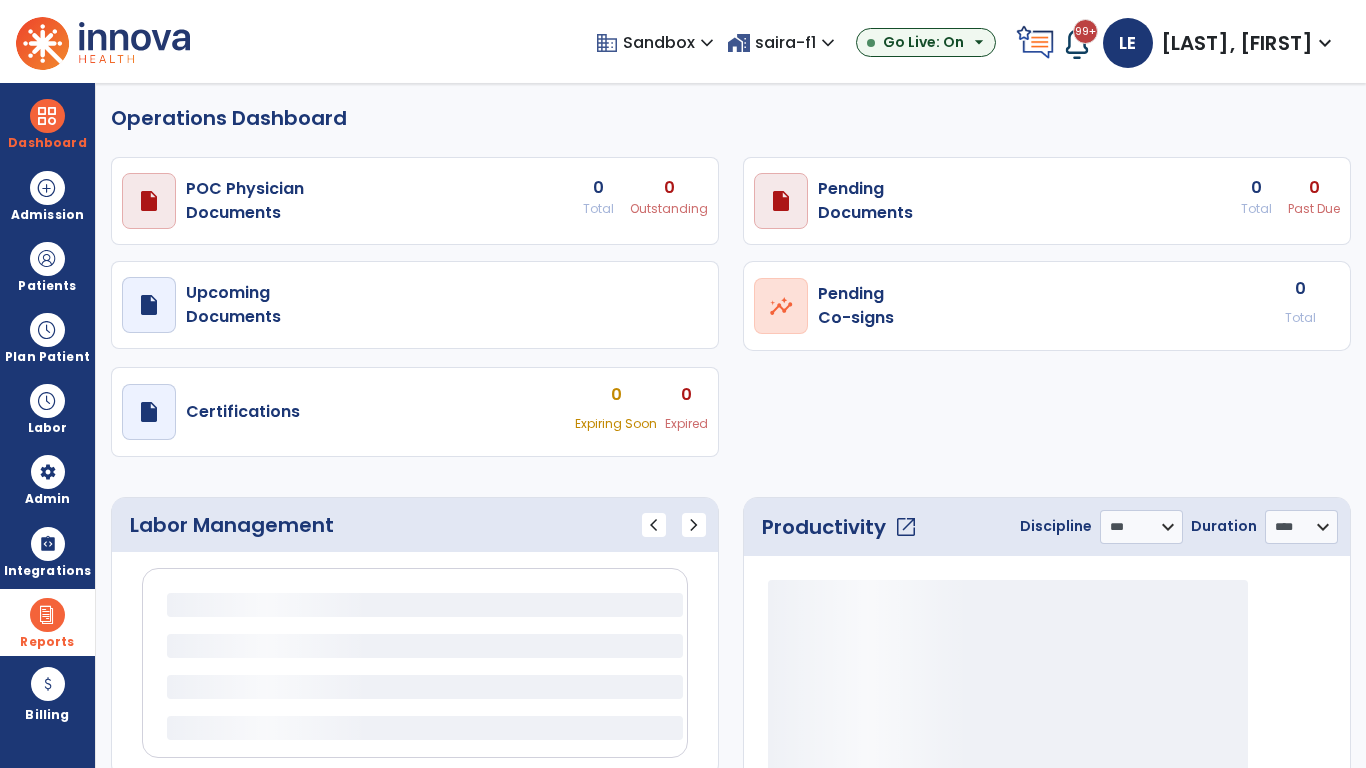 click at bounding box center [47, 615] 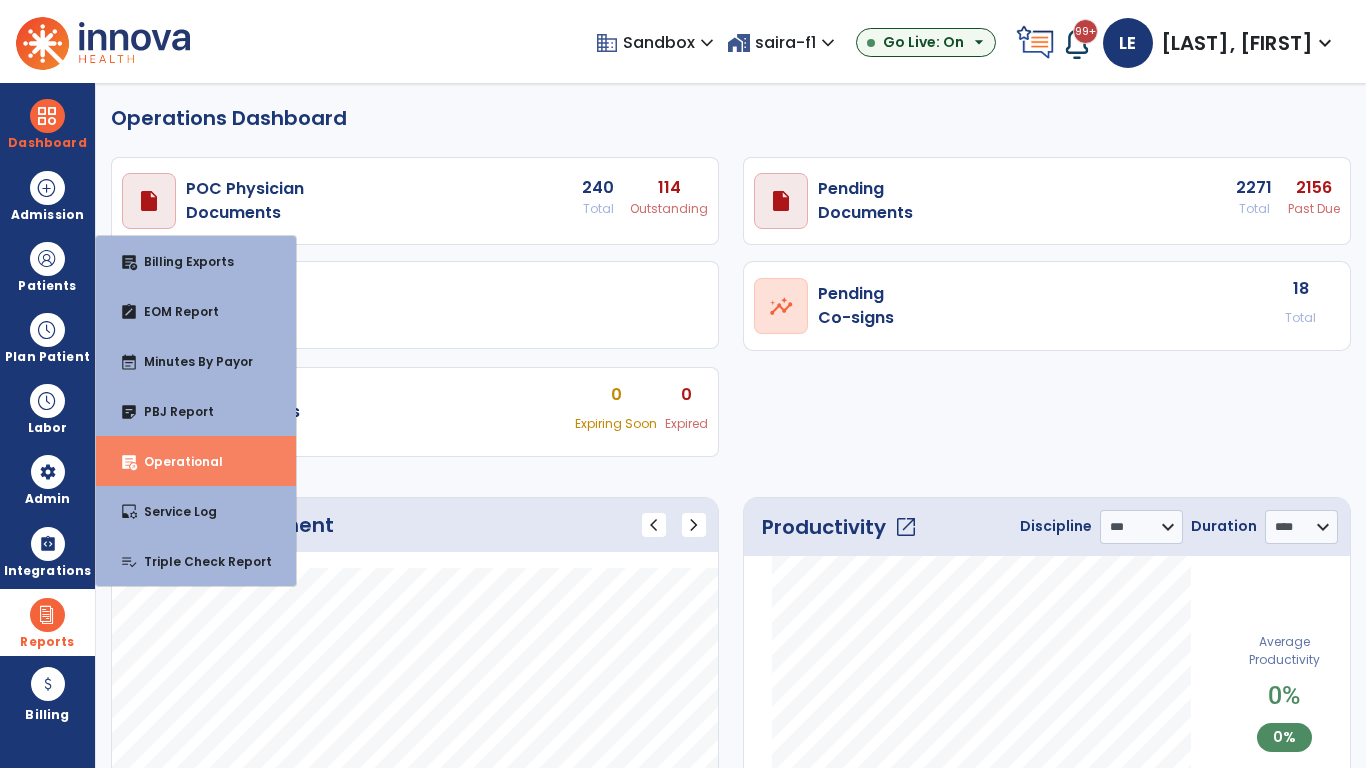 click on "Operational" at bounding box center [175, 461] 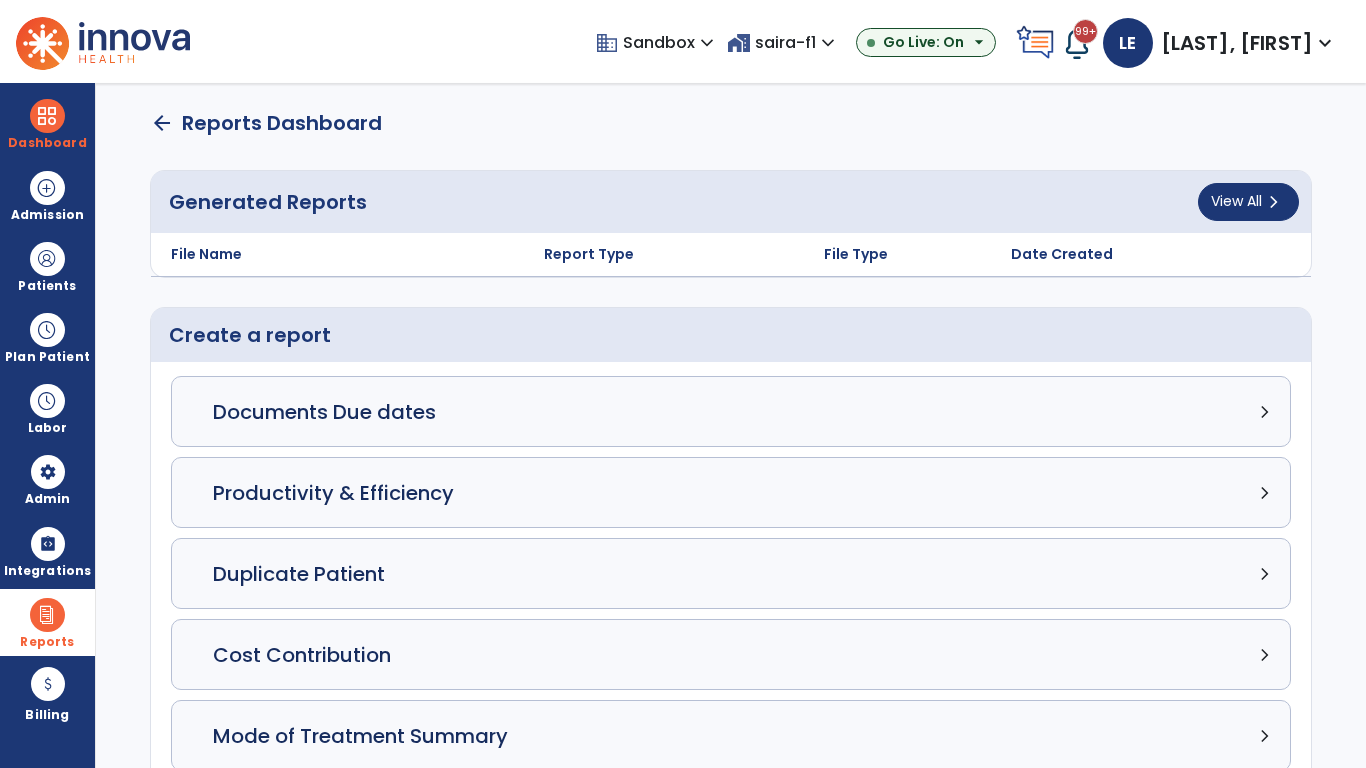 click on "Census Detail chevron_right" 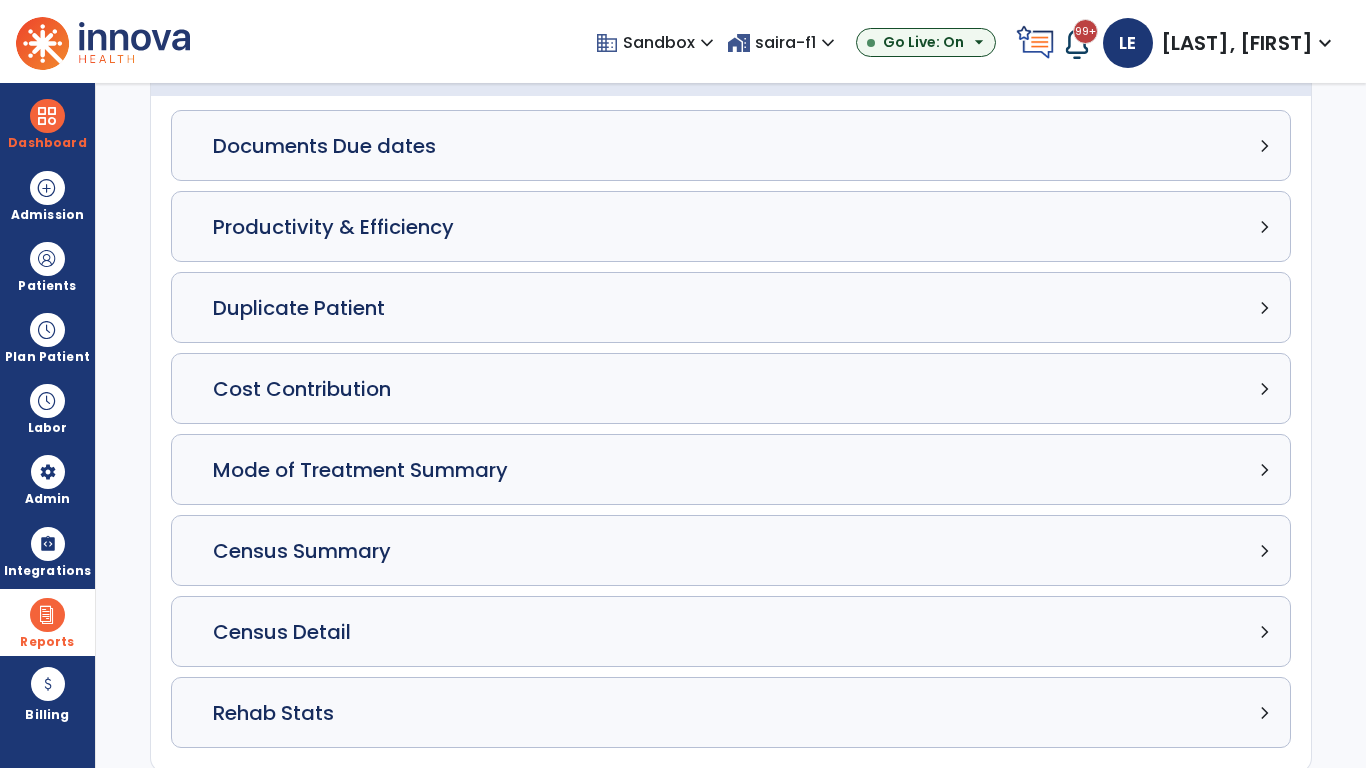 select on "*****" 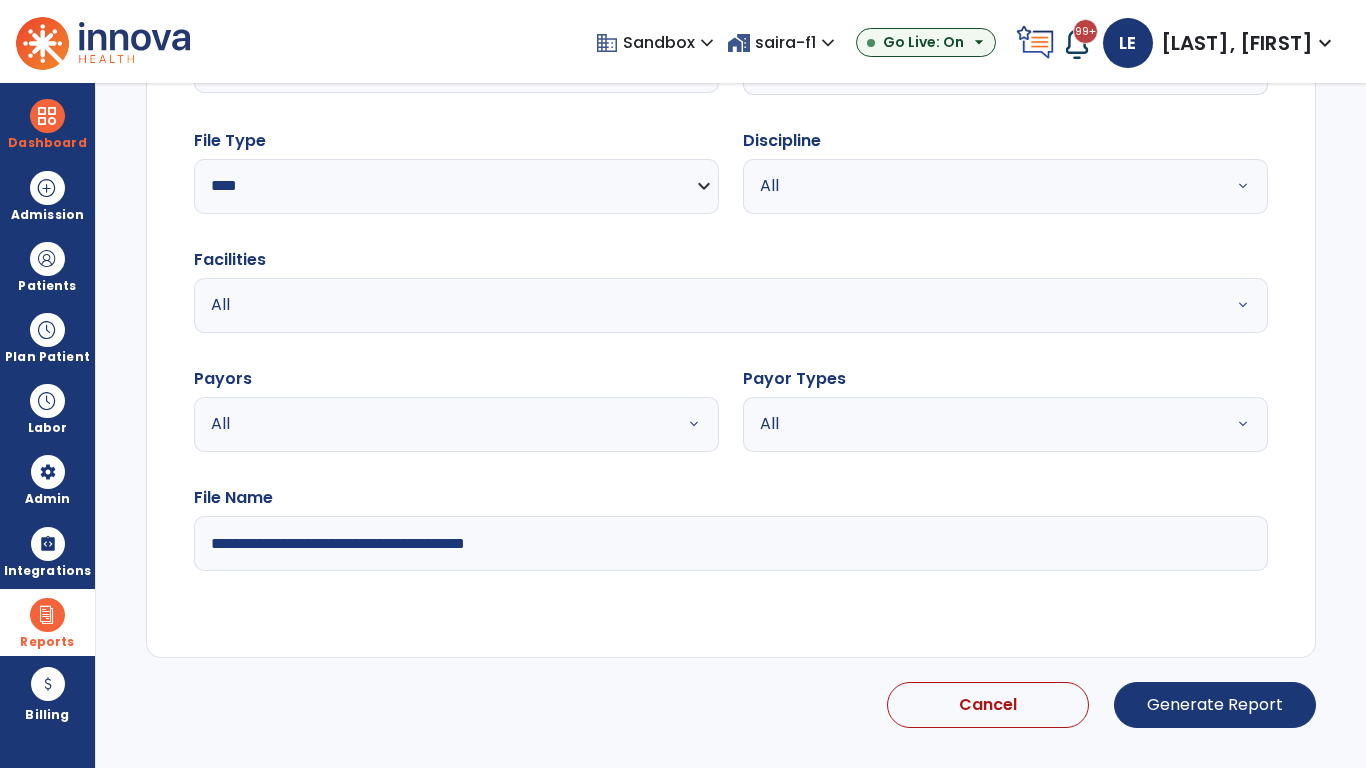 select on "*****" 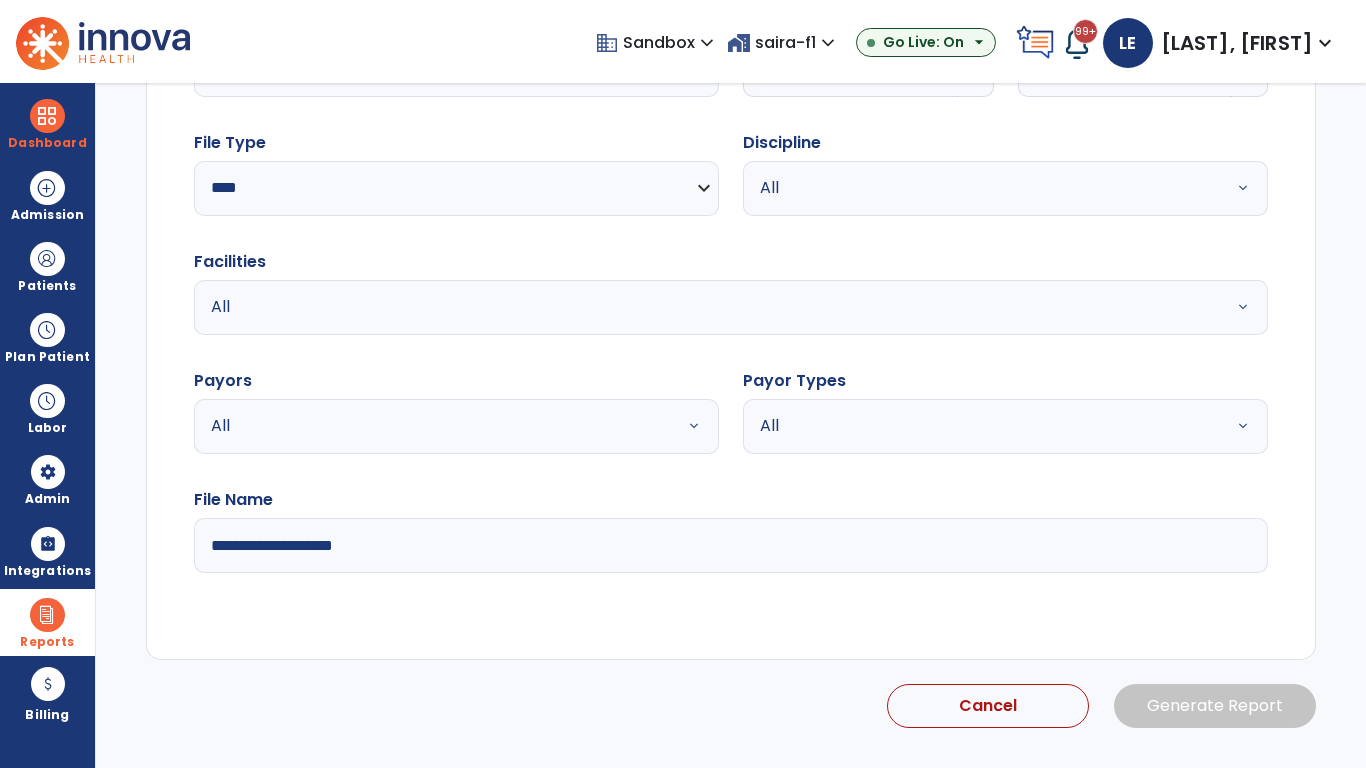 click 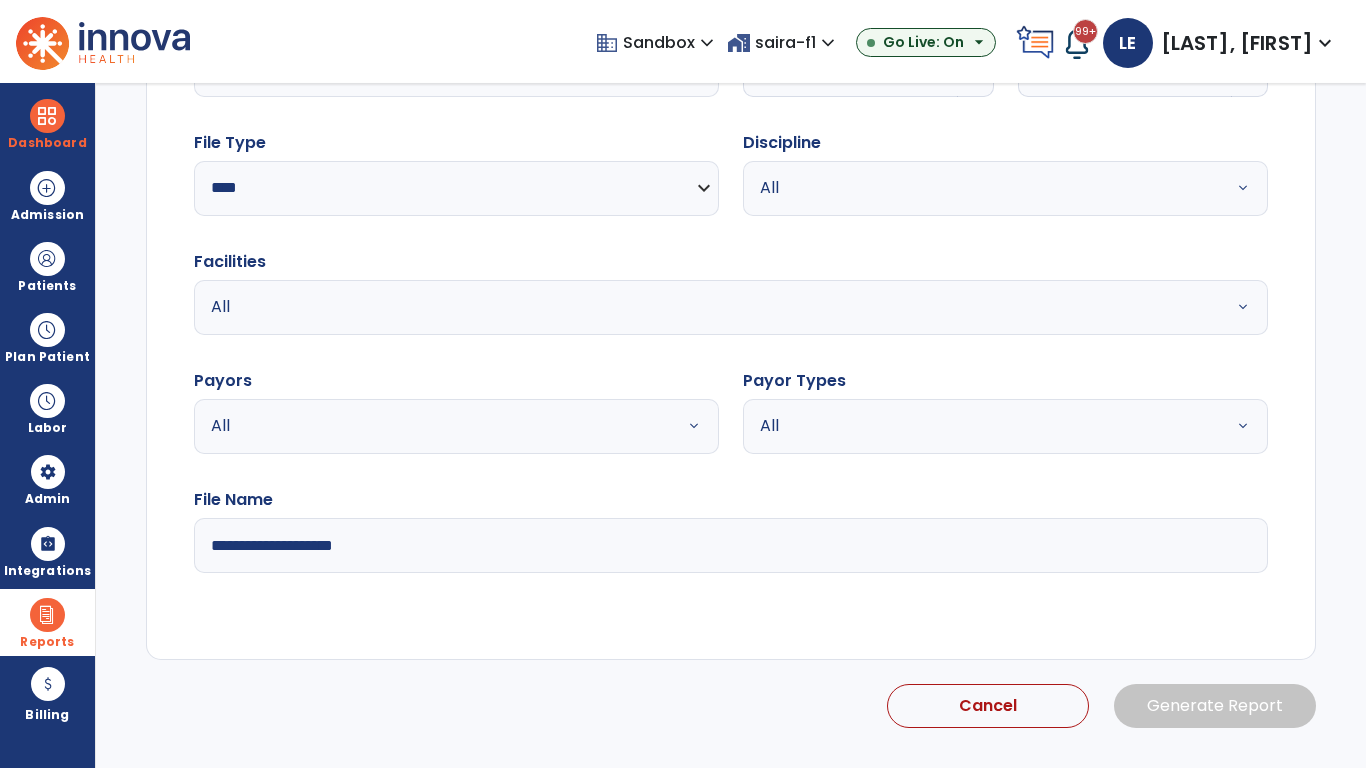 select on "*" 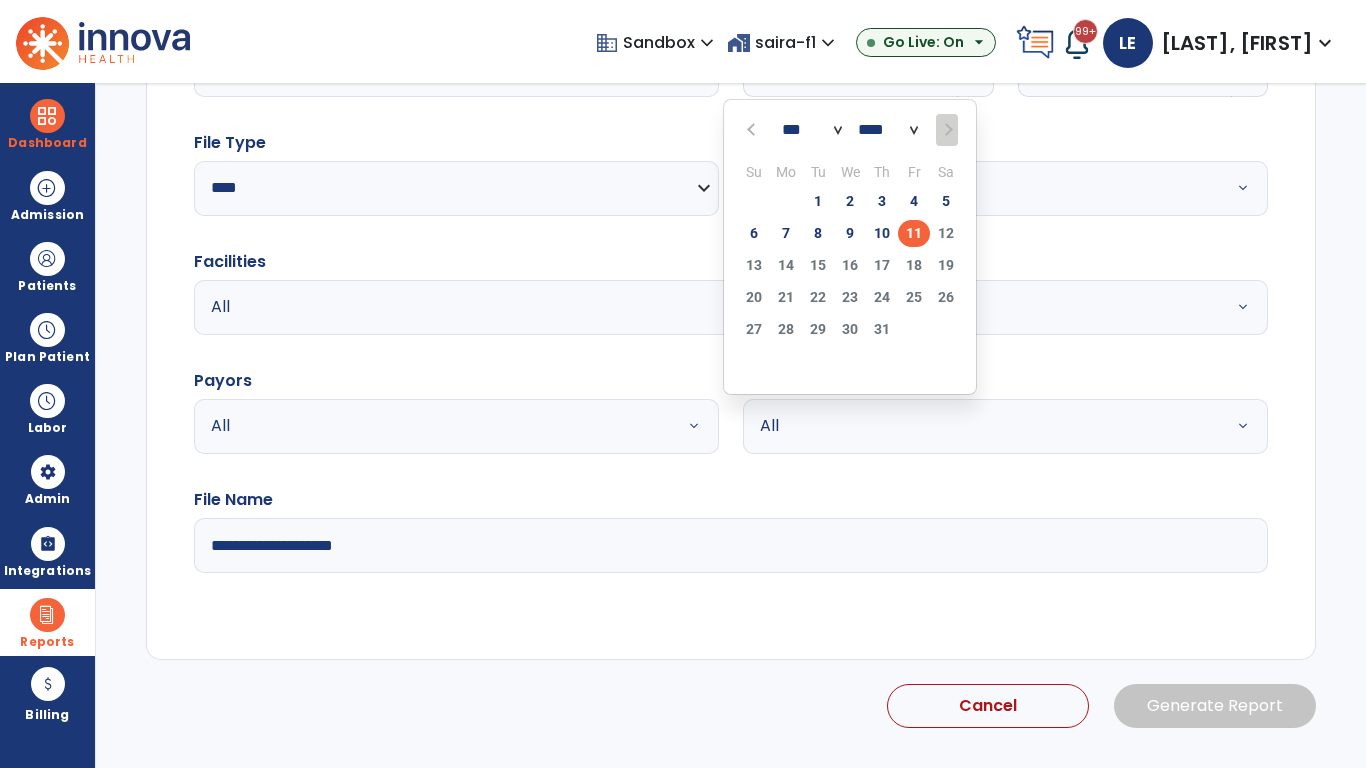 scroll, scrollTop: 192, scrollLeft: 0, axis: vertical 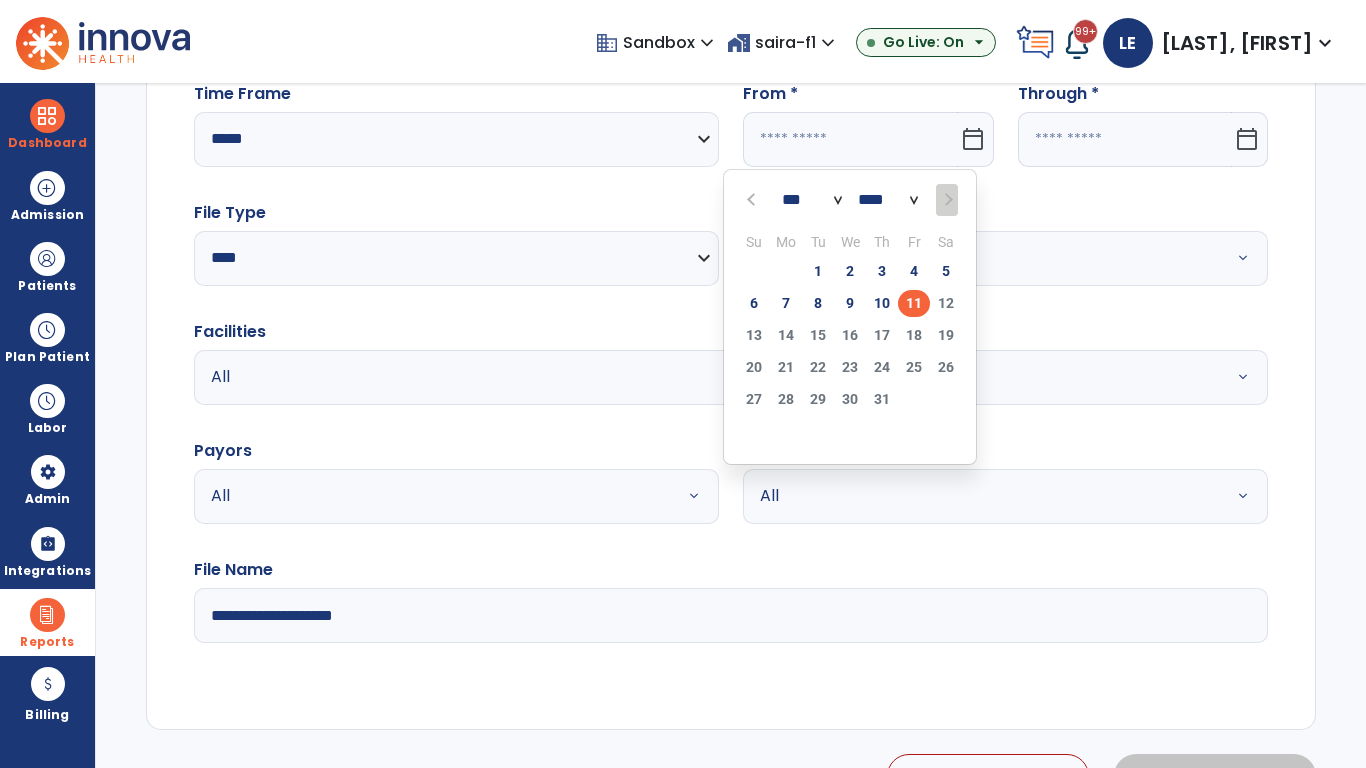 select on "****" 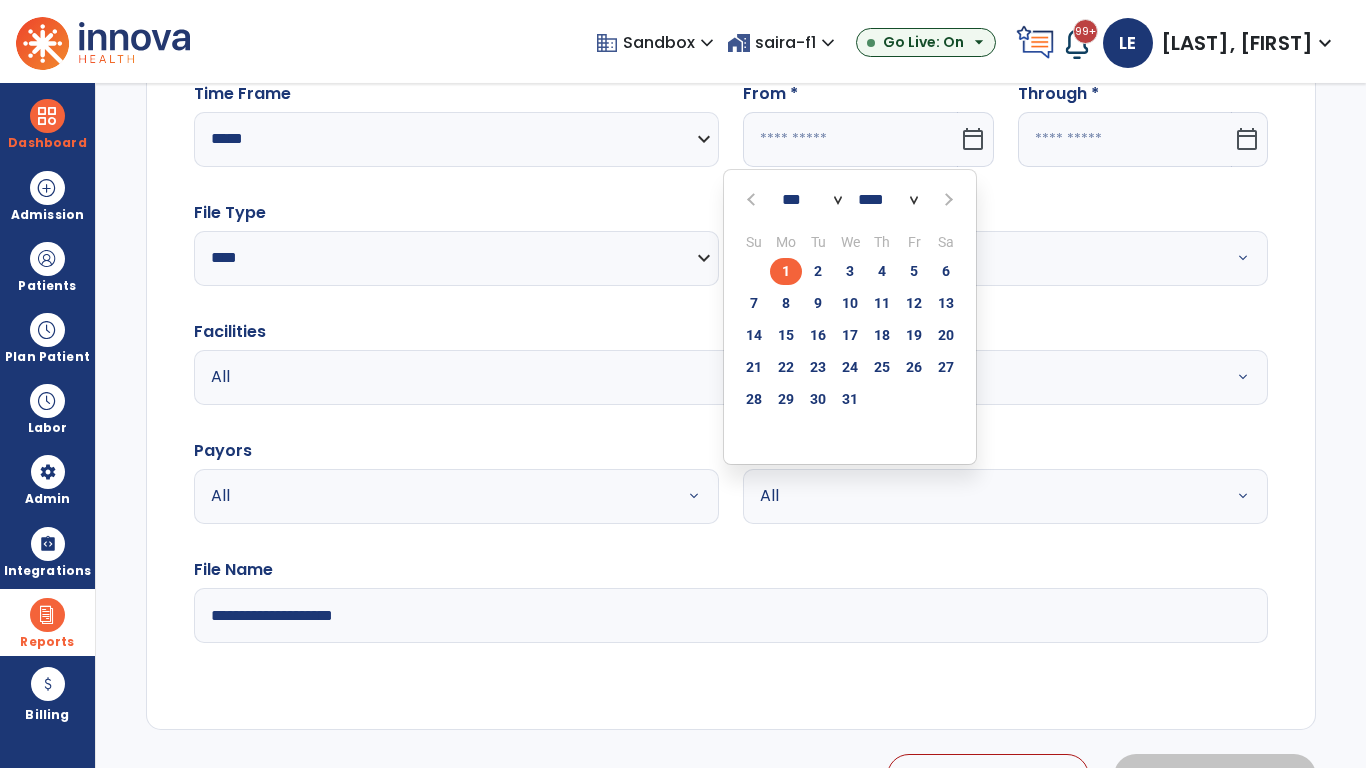 select on "**" 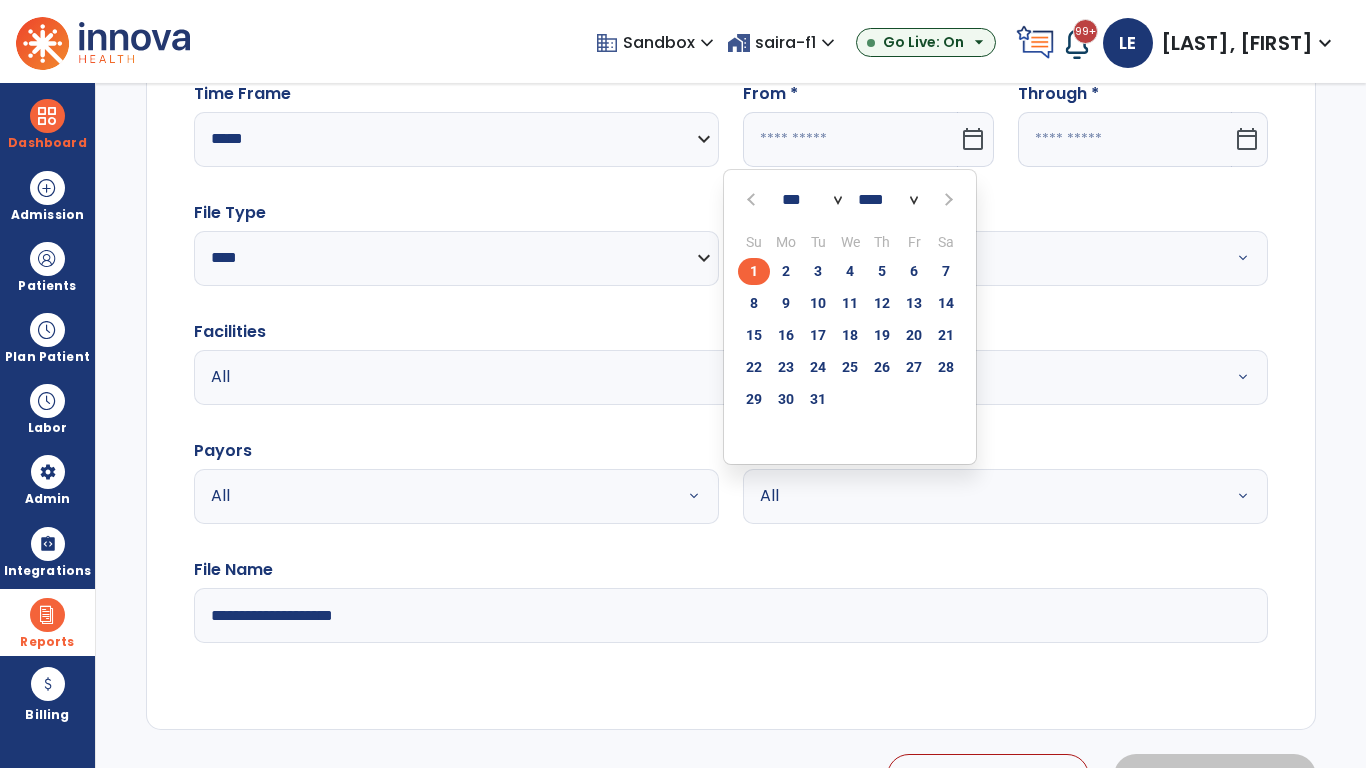click on "1" 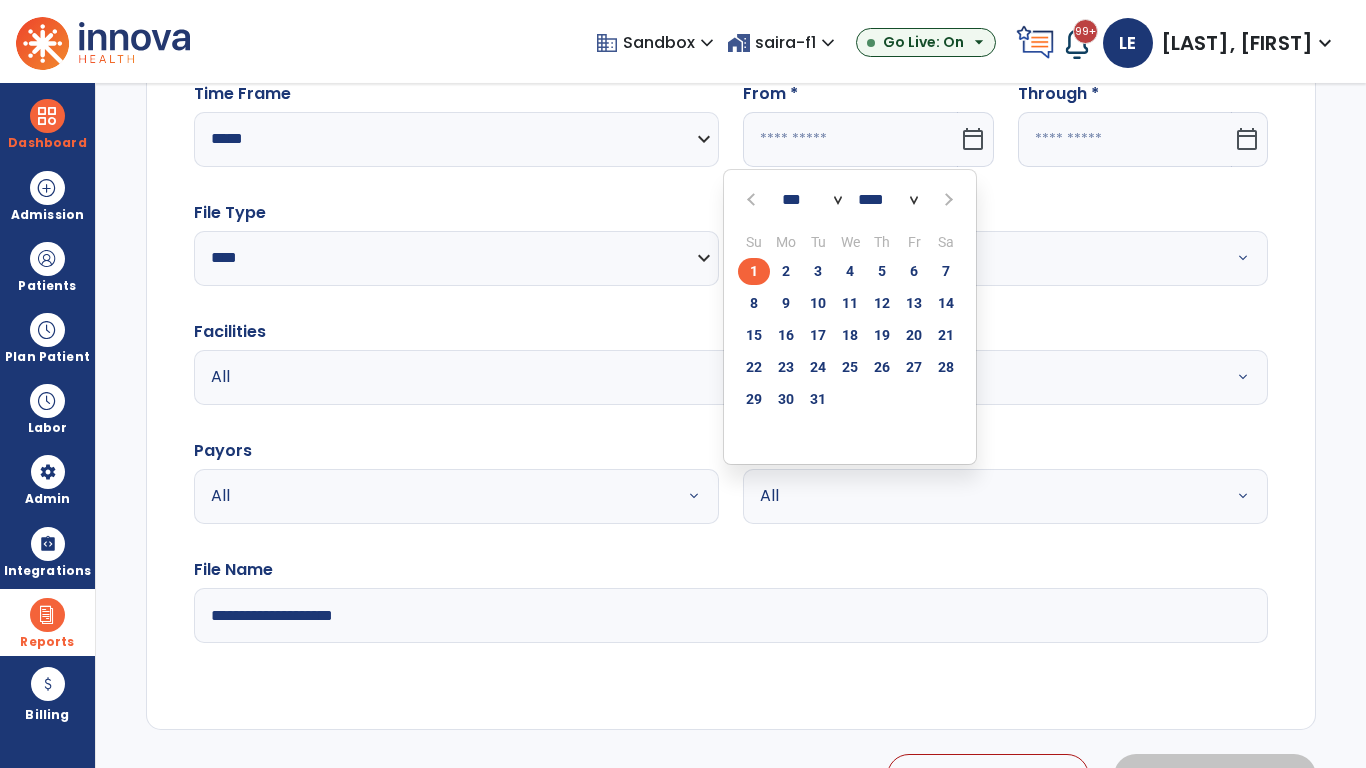 type on "**********" 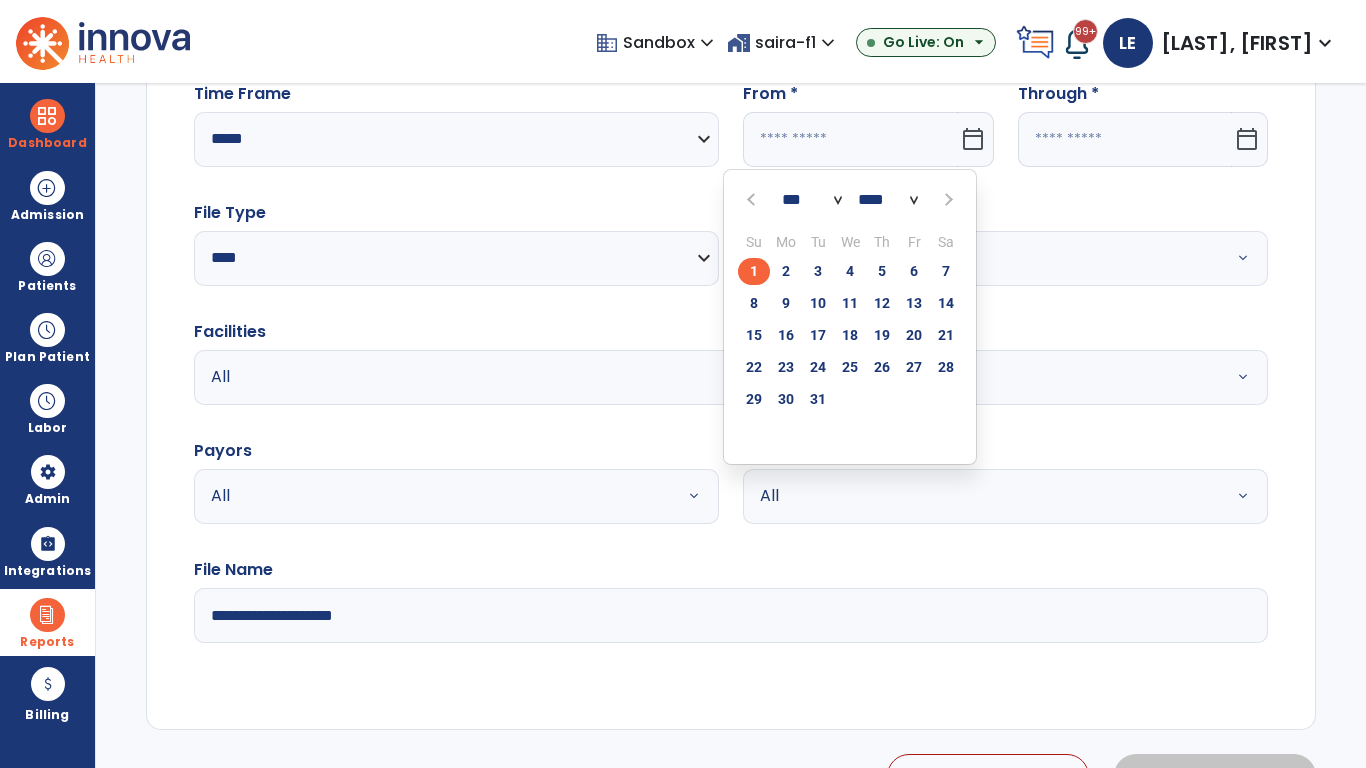 type on "*********" 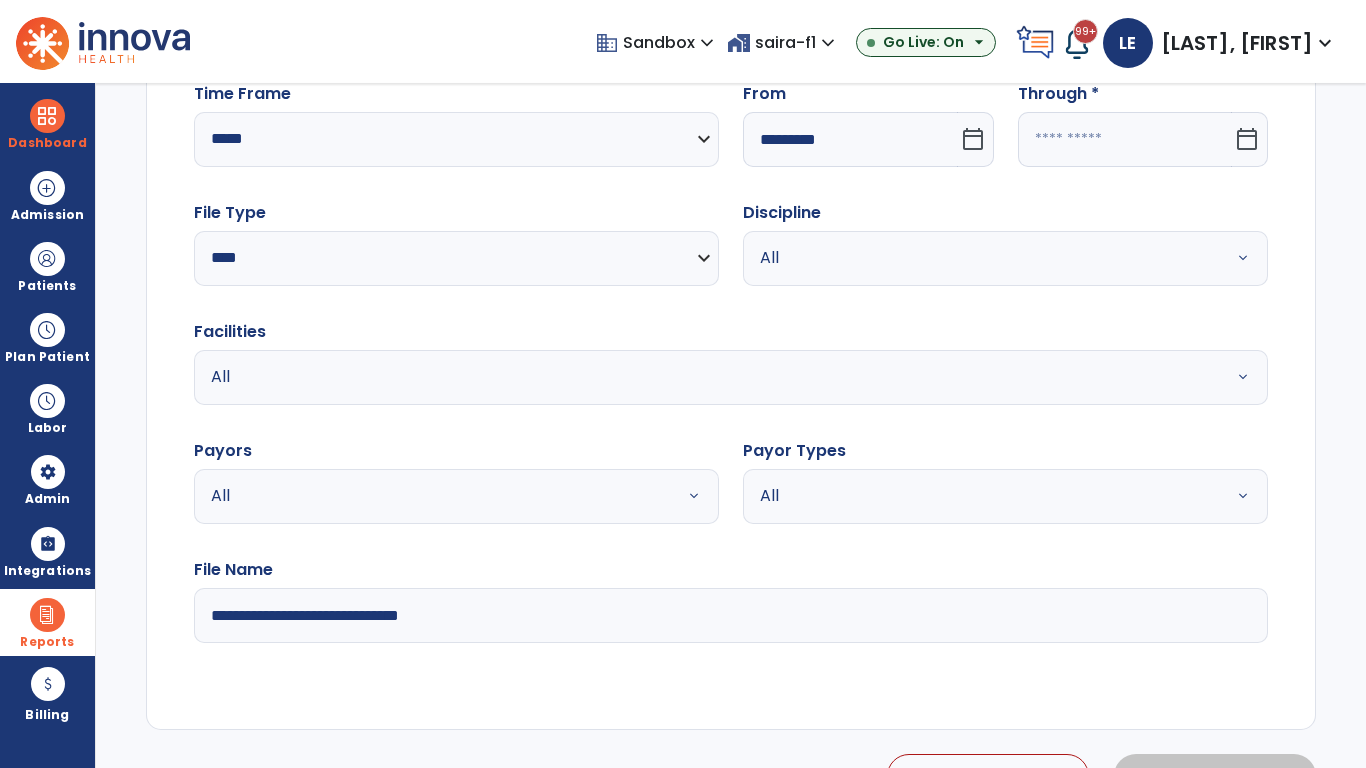 click 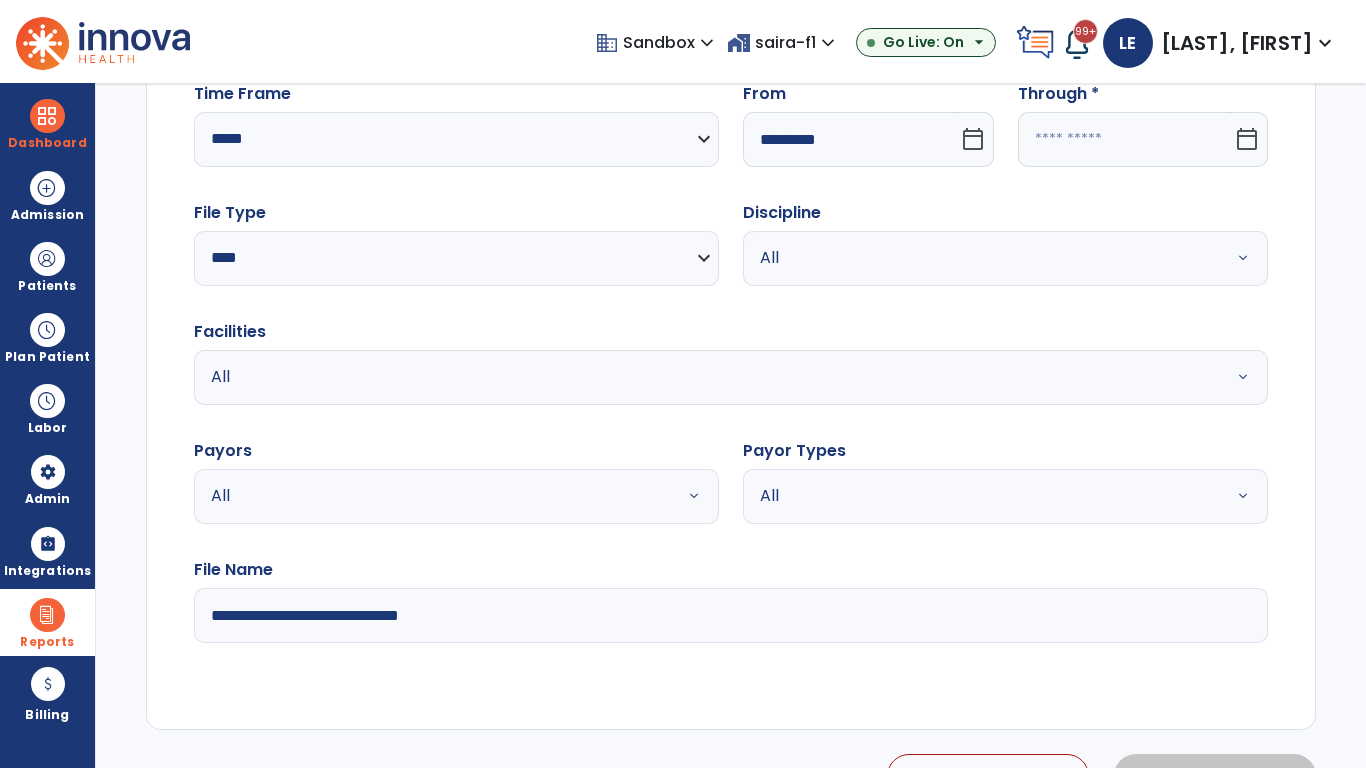 select on "*" 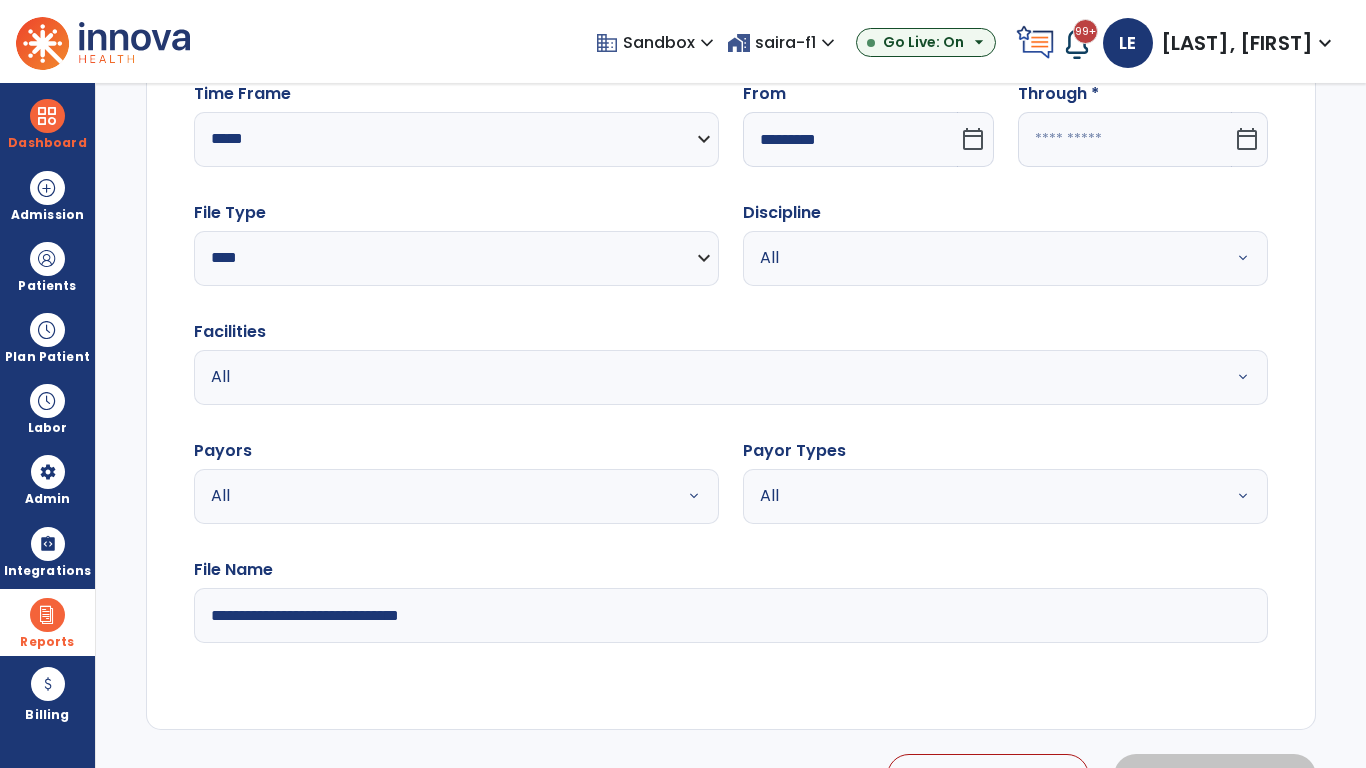 select on "****" 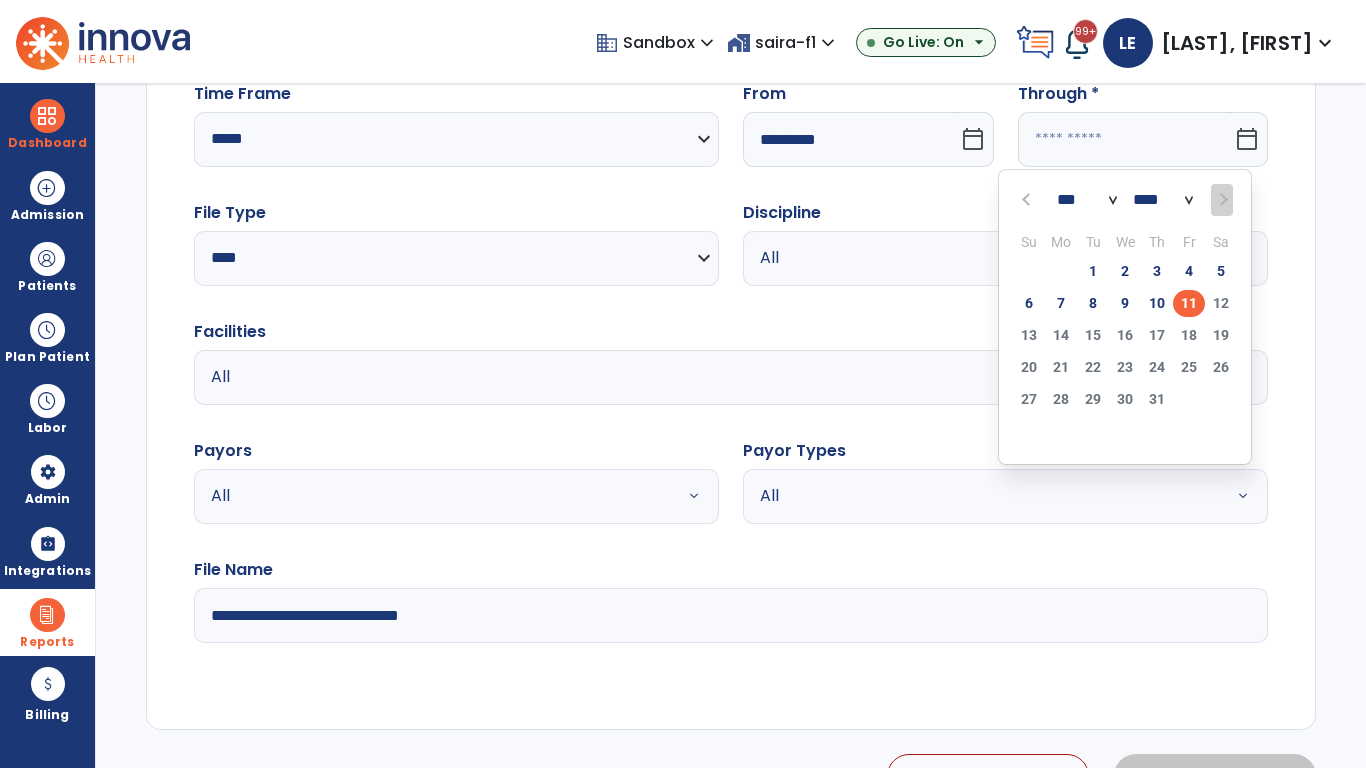 select on "*" 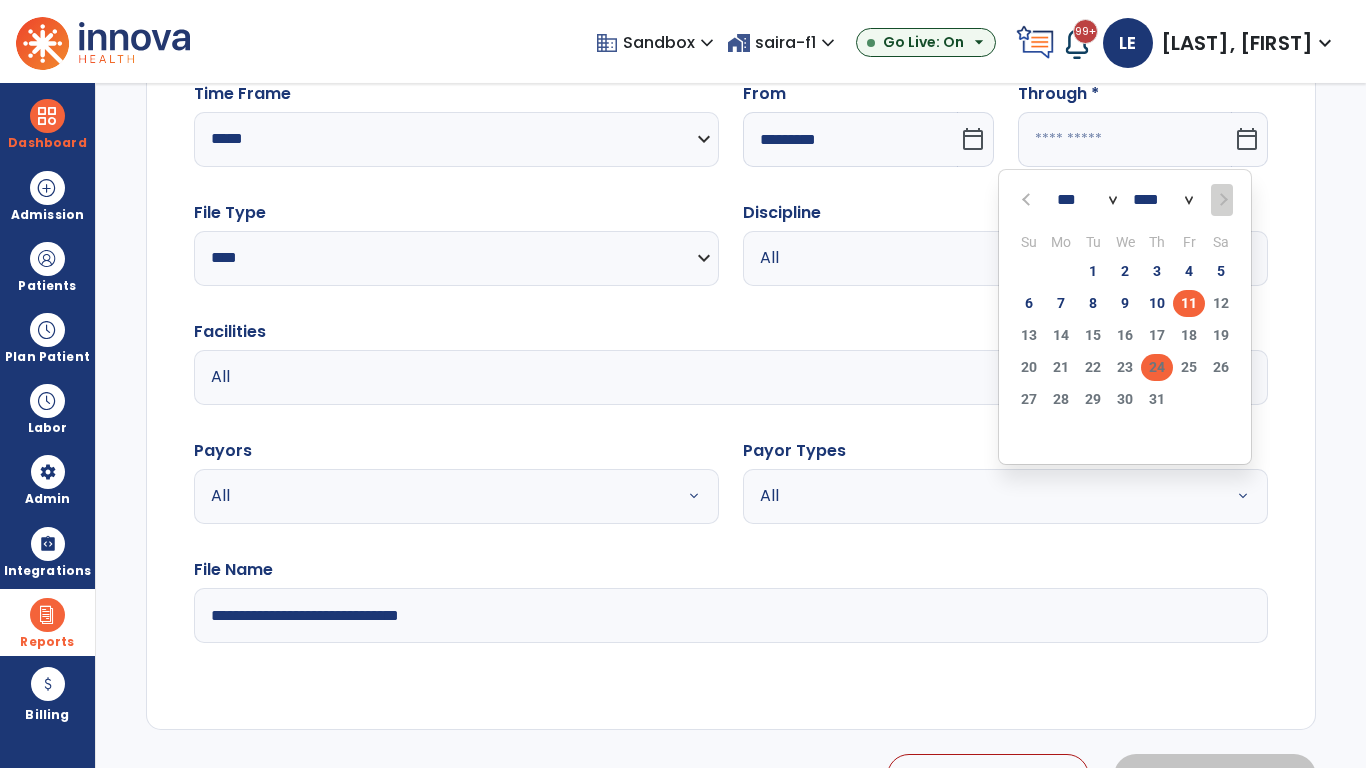click on "24" 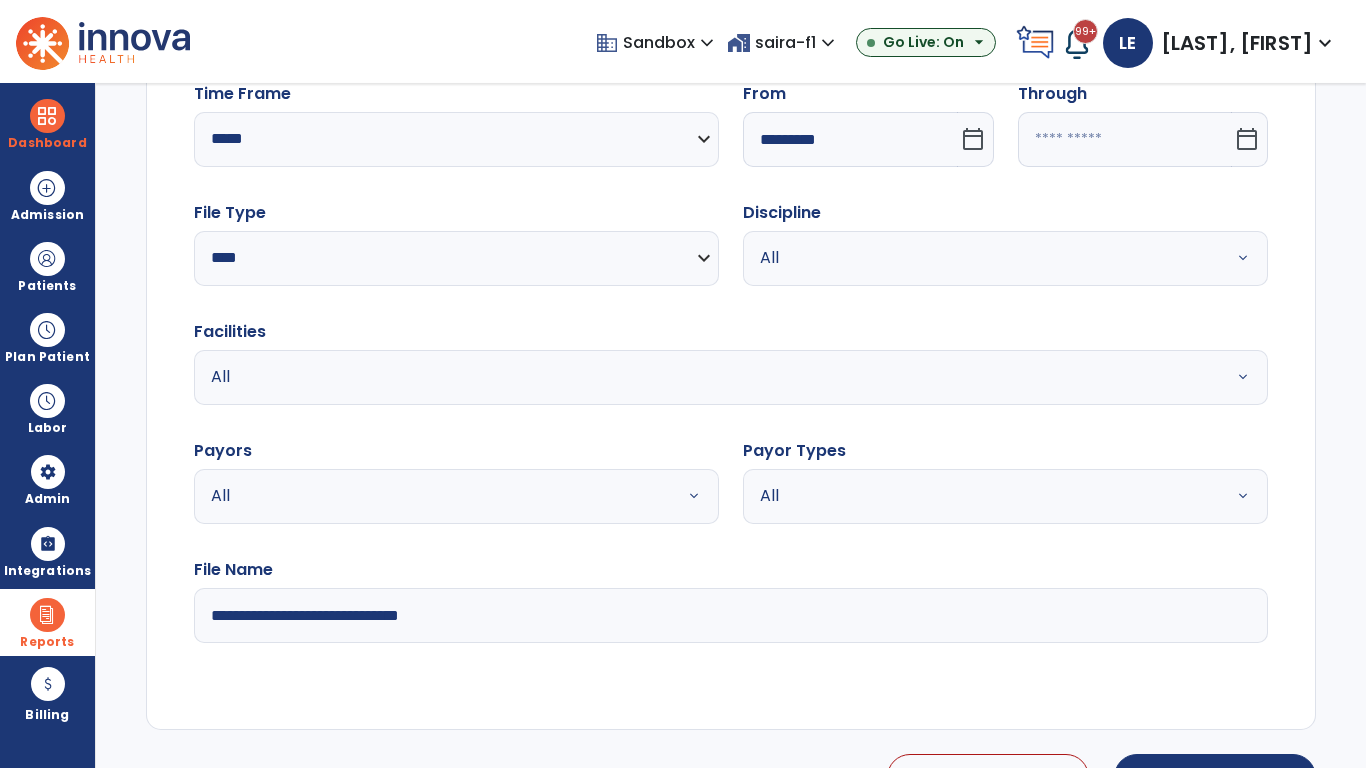 type on "**********" 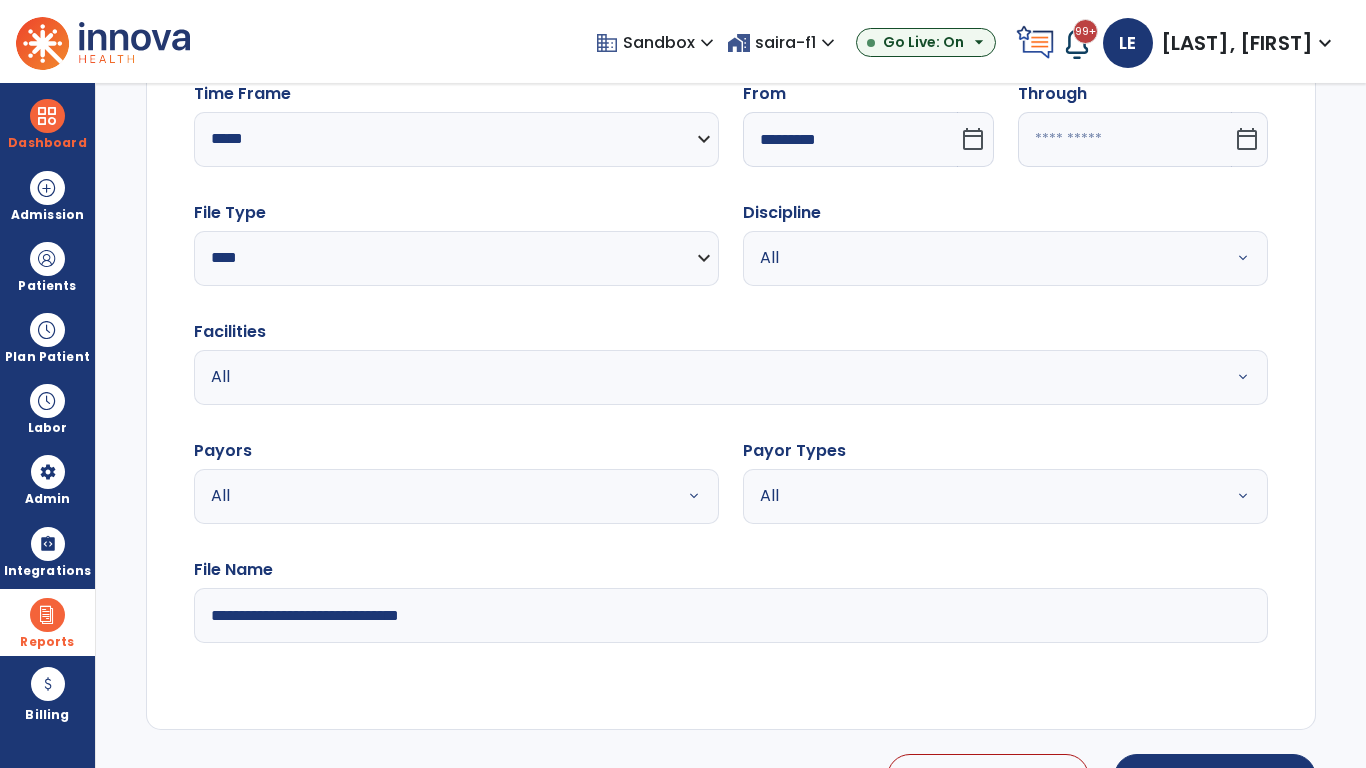 type on "*********" 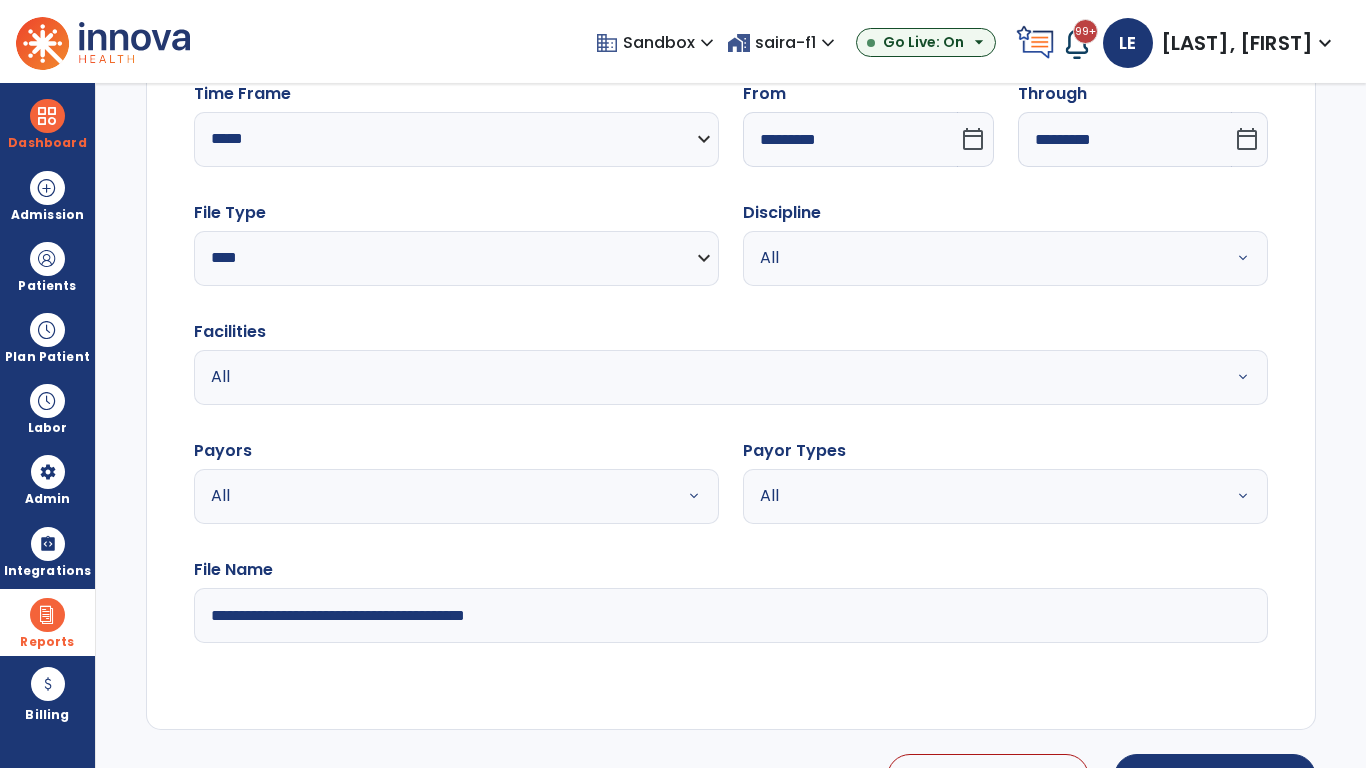 click on "All" at bounding box center (981, 258) 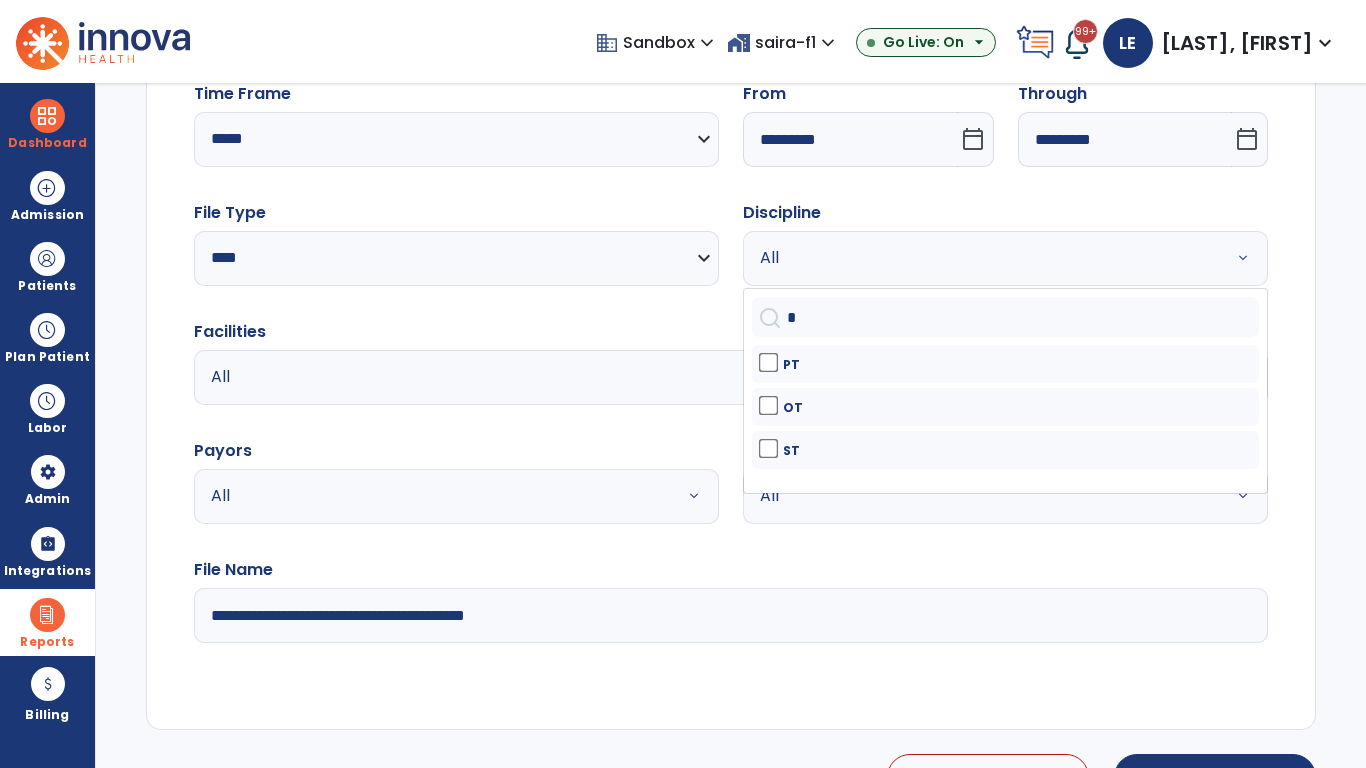 type on "**" 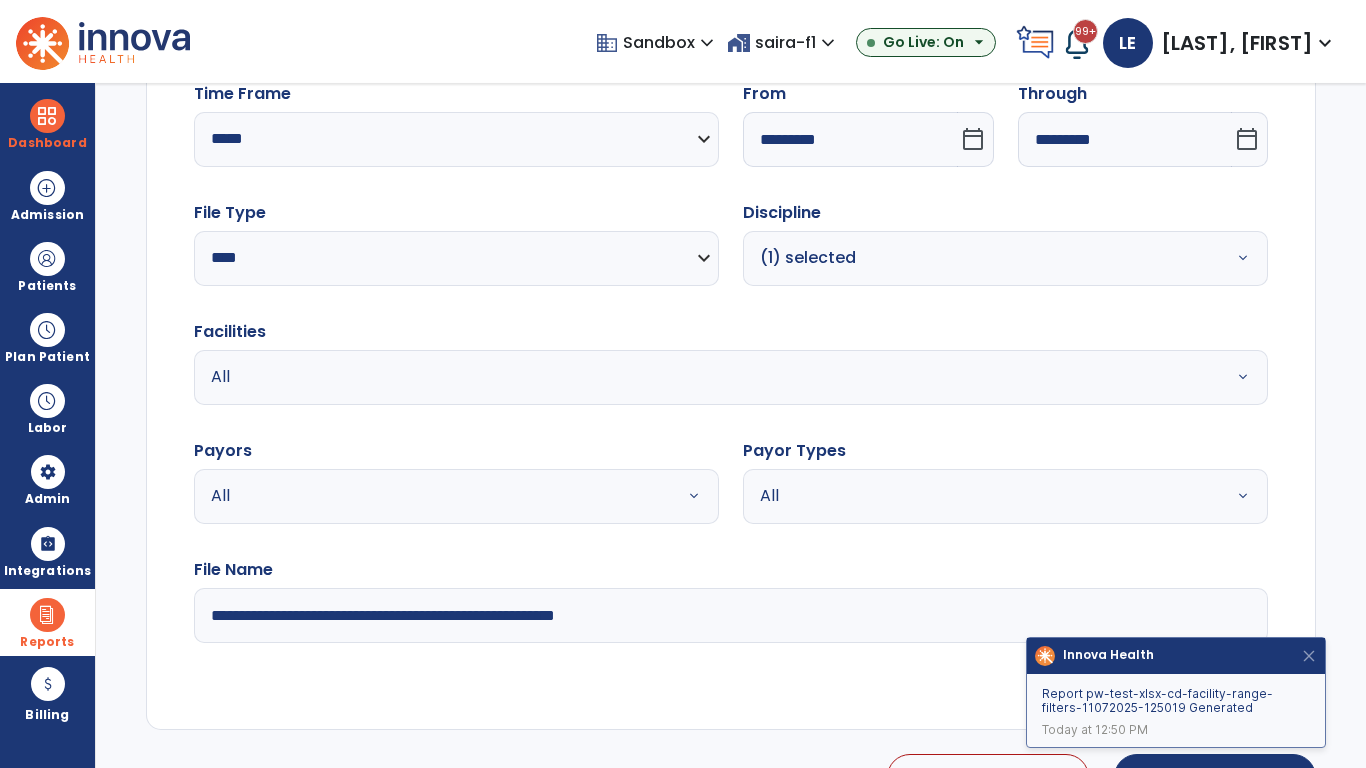 type on "**********" 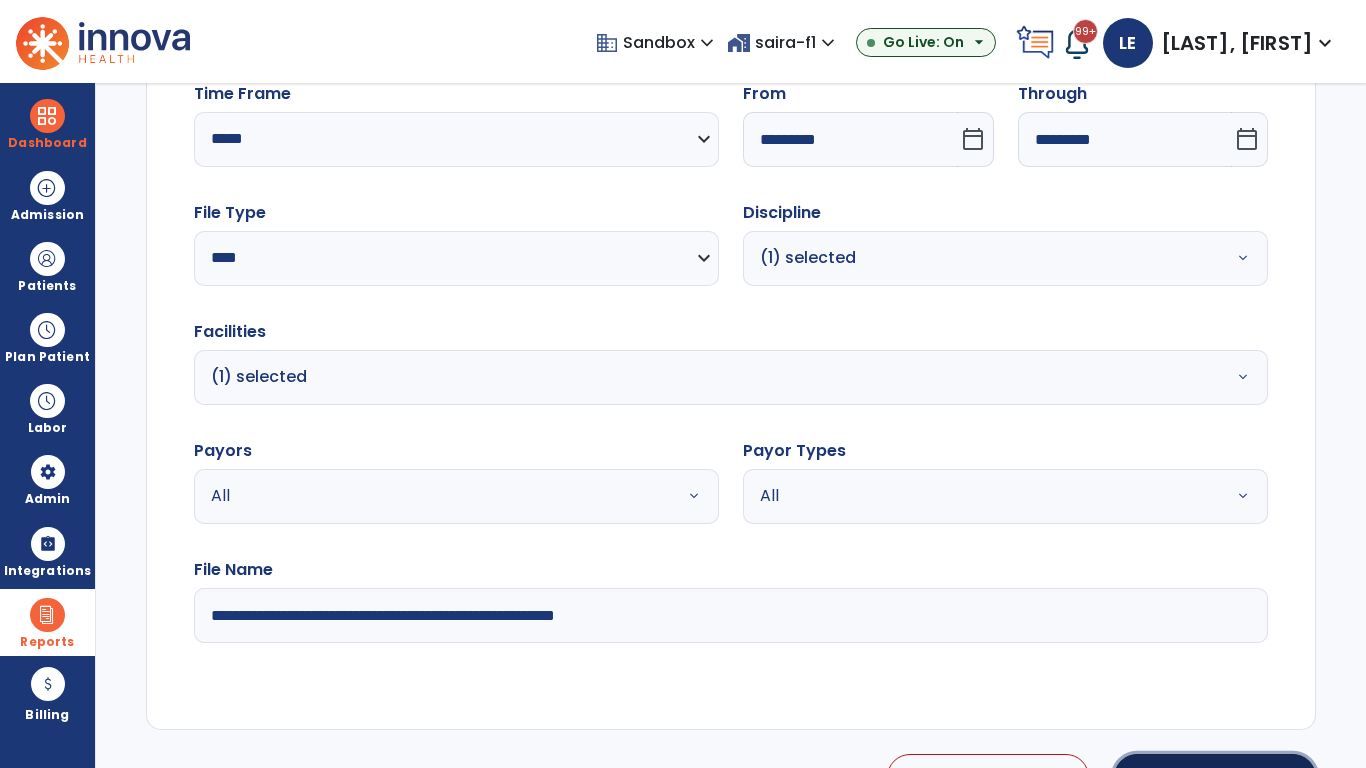 click on "Generate Report" 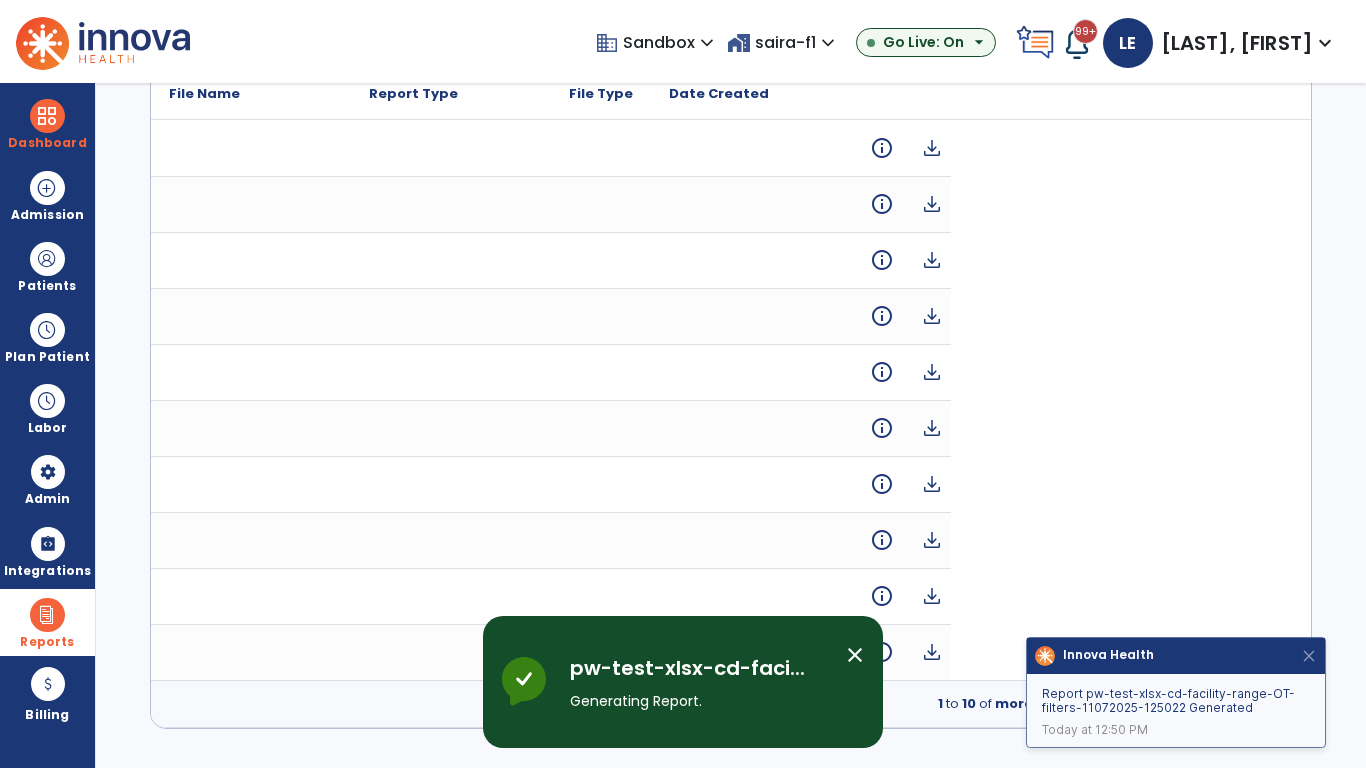 scroll, scrollTop: 0, scrollLeft: 0, axis: both 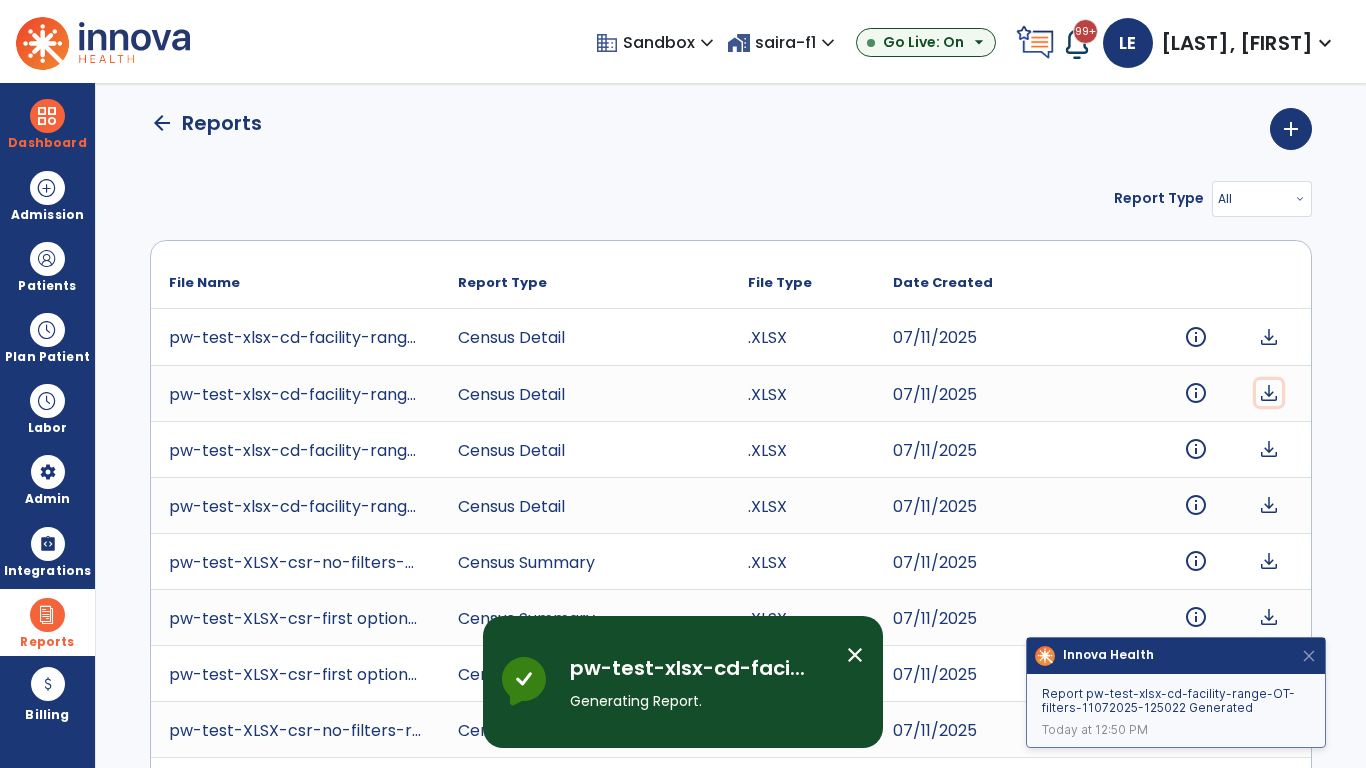 click on "download" 